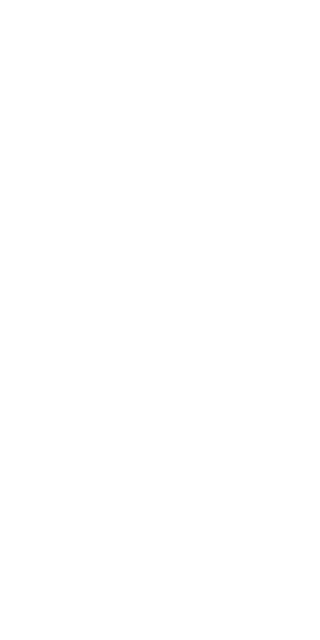 scroll, scrollTop: 0, scrollLeft: 0, axis: both 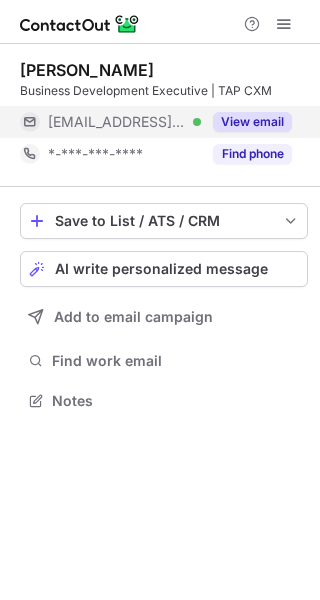 click on "View email" at bounding box center (252, 122) 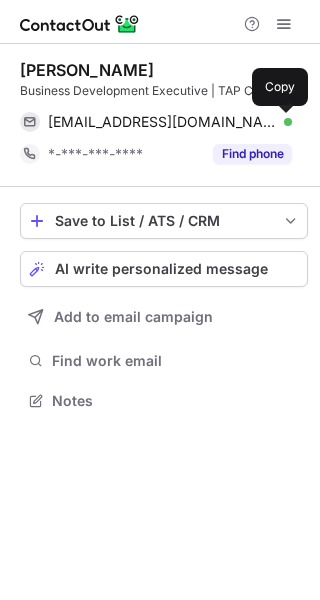 click at bounding box center (282, 122) 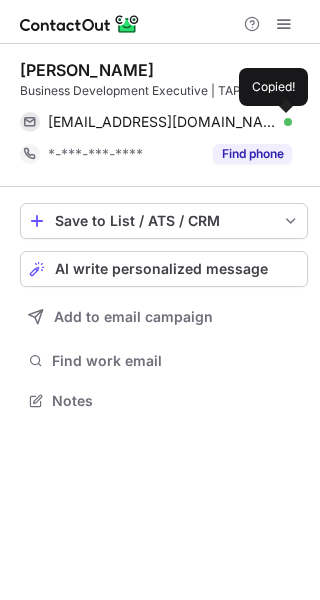 click at bounding box center [282, 122] 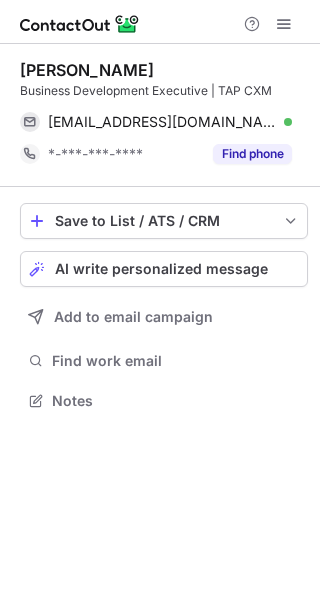 drag, startPoint x: 285, startPoint y: 120, endPoint x: -54, endPoint y: 573, distance: 565.8003 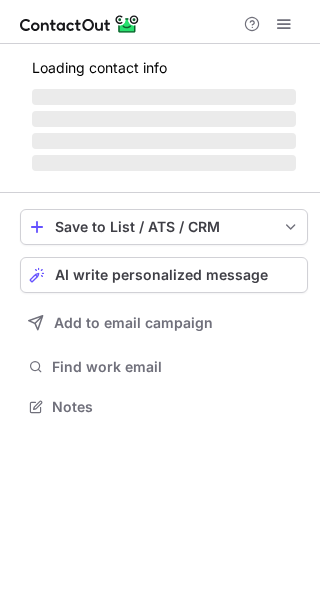 scroll, scrollTop: 0, scrollLeft: 0, axis: both 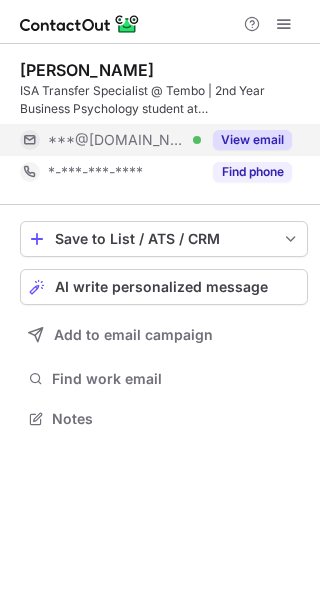 click on "View email" at bounding box center (252, 140) 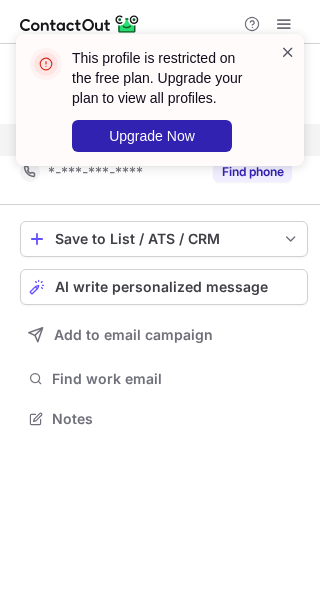 click at bounding box center (288, 52) 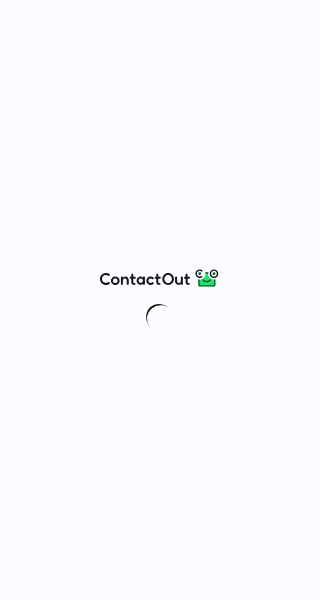 scroll, scrollTop: 0, scrollLeft: 0, axis: both 